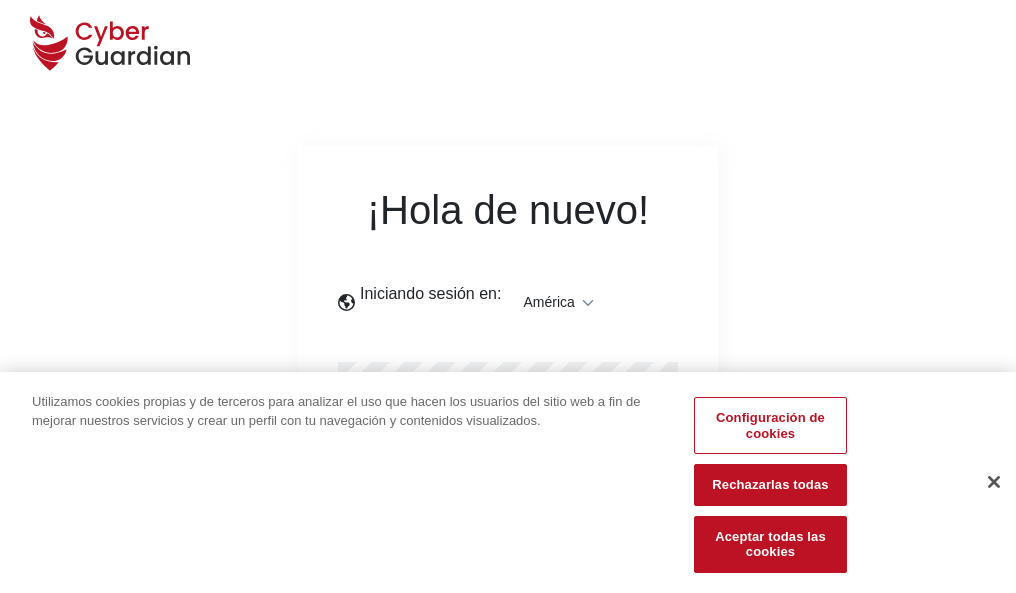 scroll, scrollTop: 0, scrollLeft: 0, axis: both 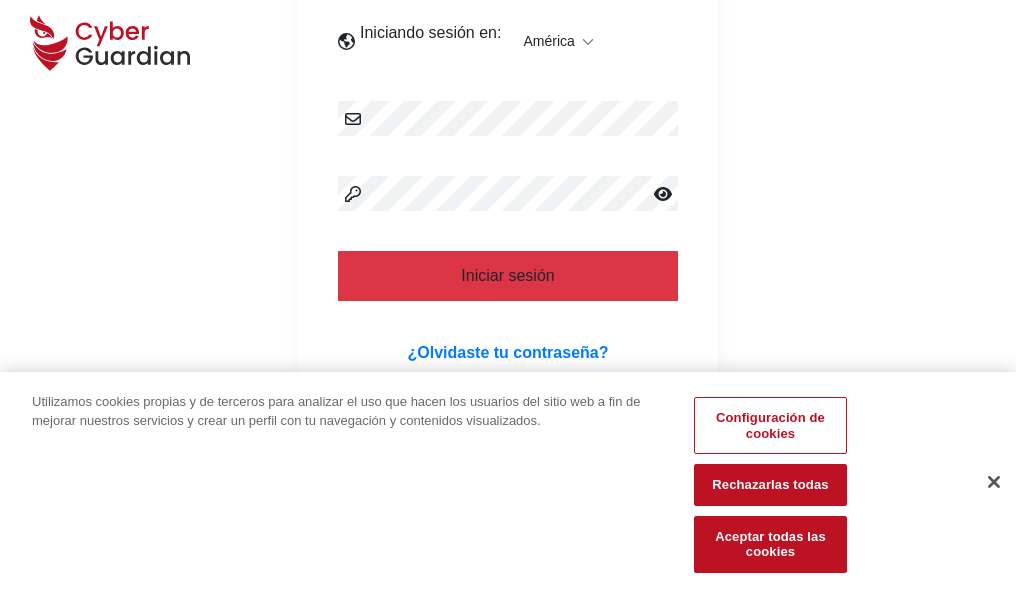 click at bounding box center [994, 482] 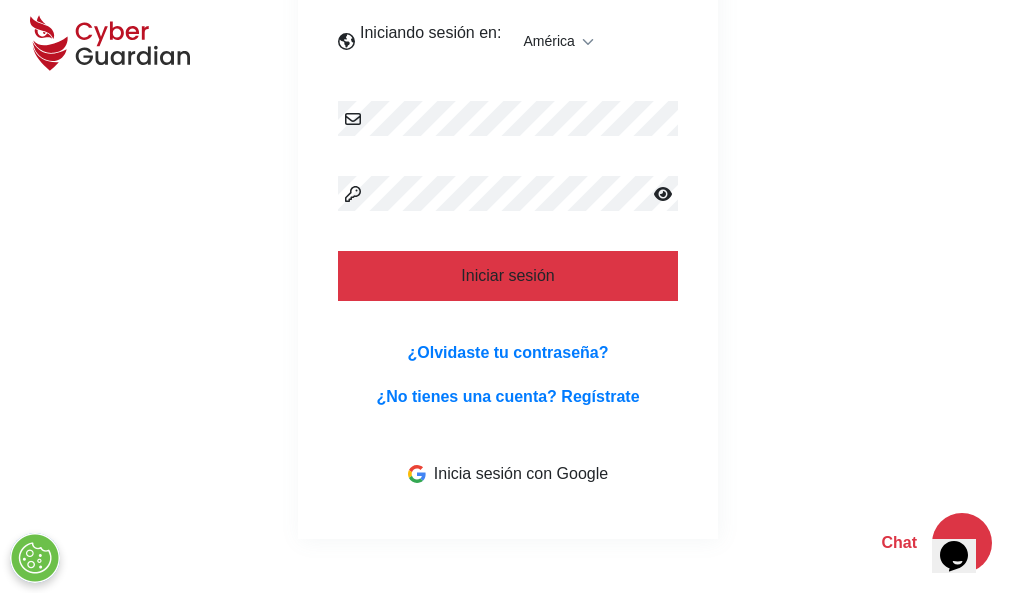 scroll, scrollTop: 454, scrollLeft: 0, axis: vertical 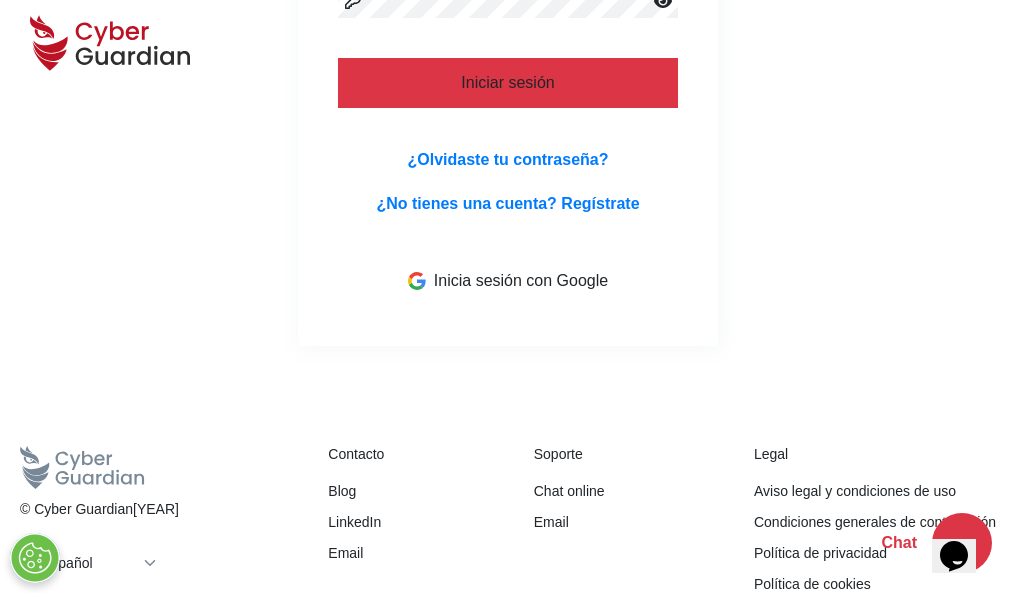 type 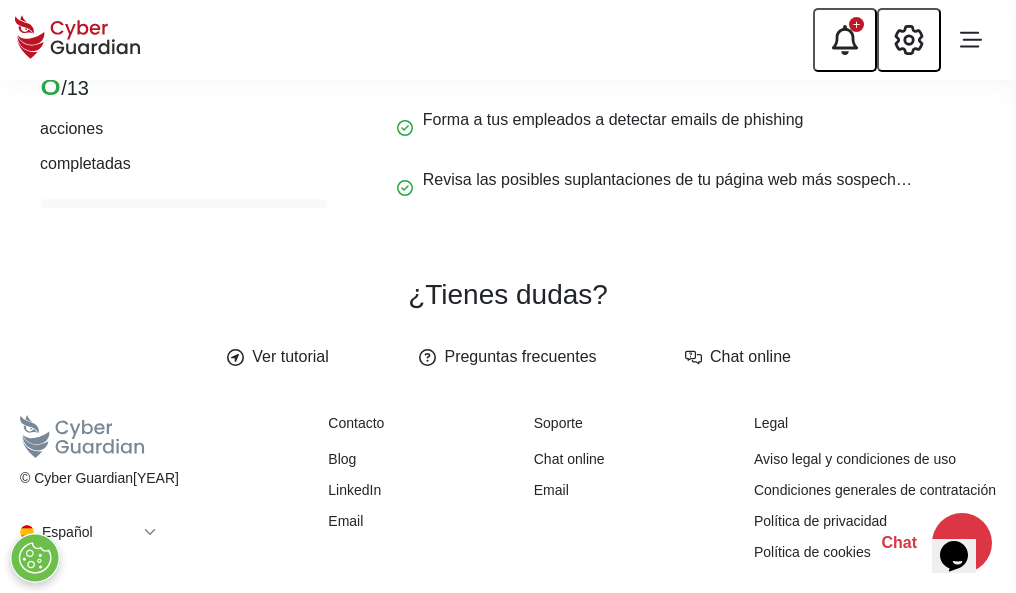 scroll, scrollTop: 0, scrollLeft: 0, axis: both 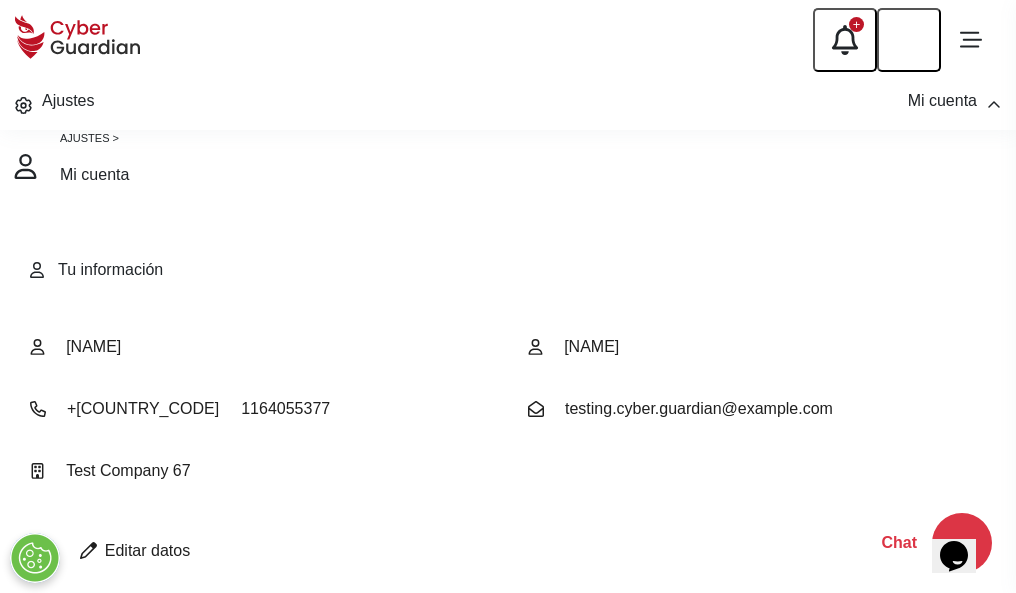 click at bounding box center (88, 550) 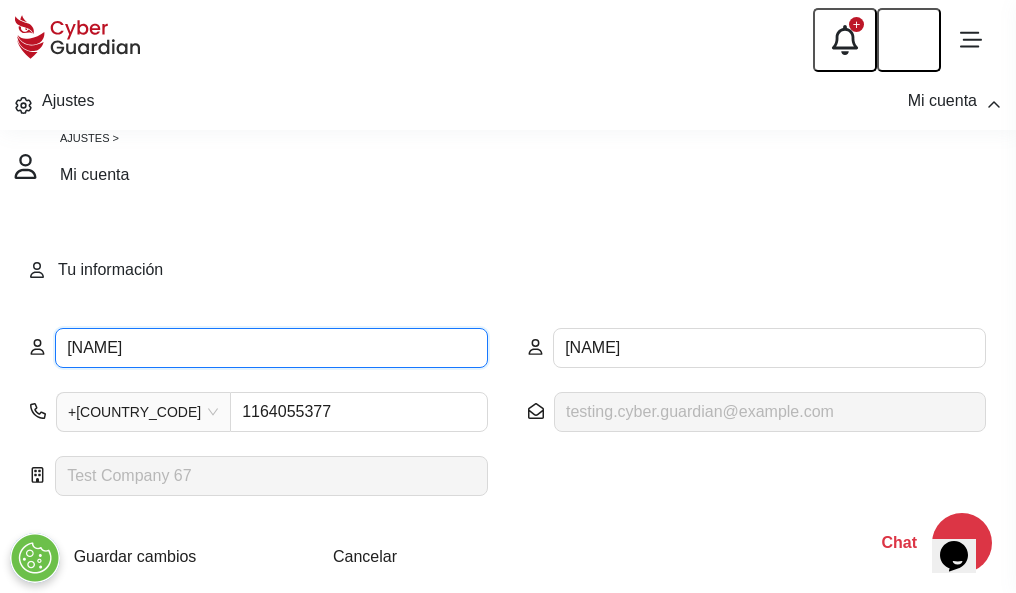 click on "ILEANA" at bounding box center (271, 348) 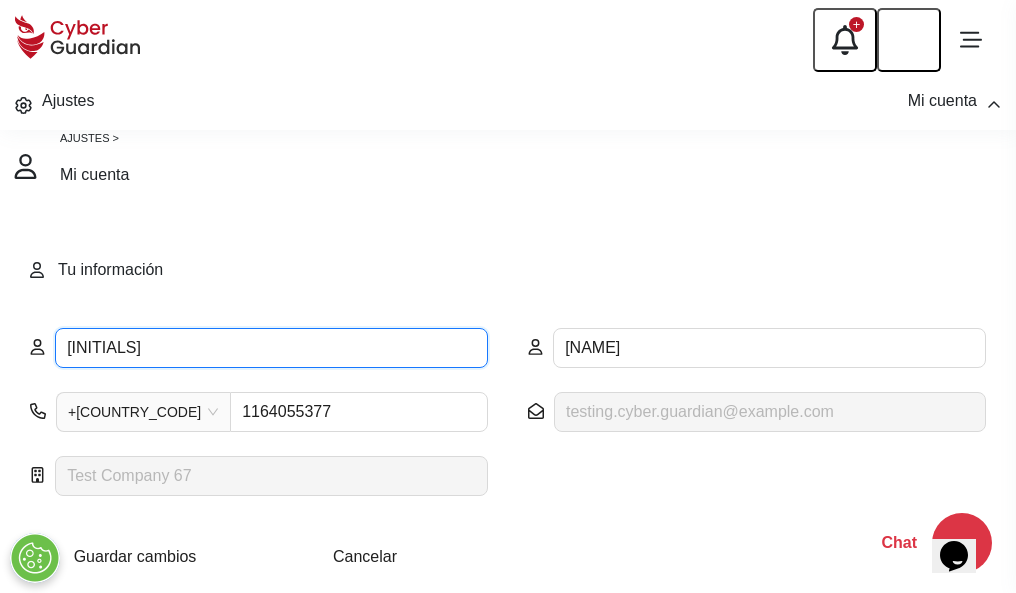 type on "I" 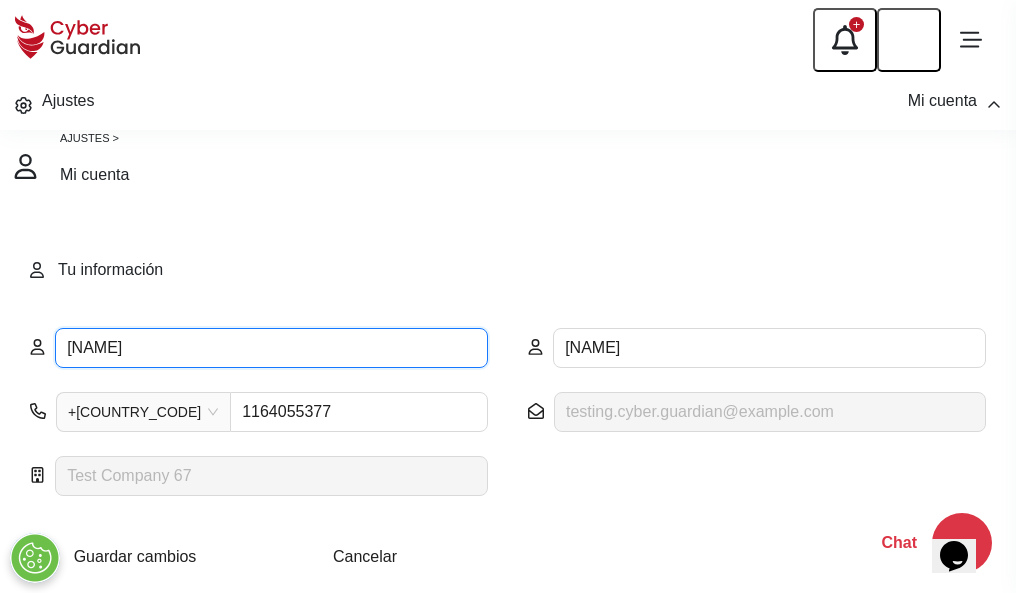 type on "Ángeles" 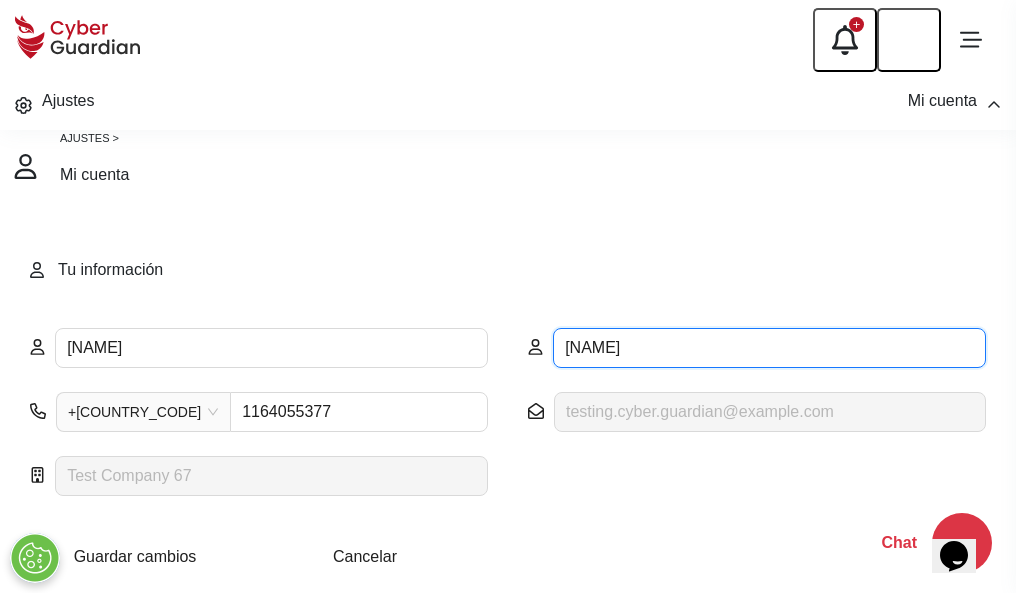 click on "CORREA" at bounding box center [769, 348] 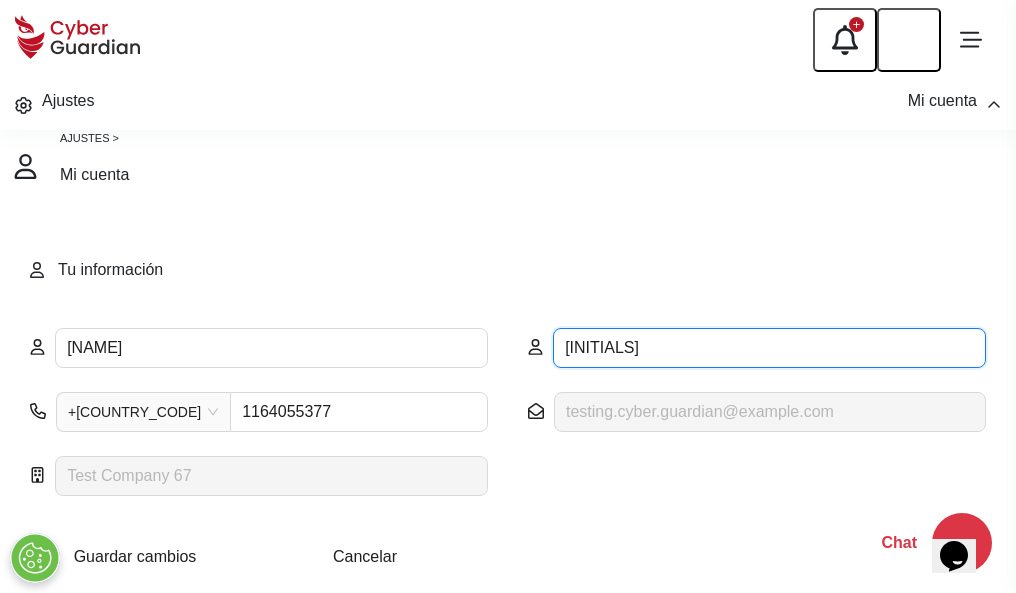 type on "C" 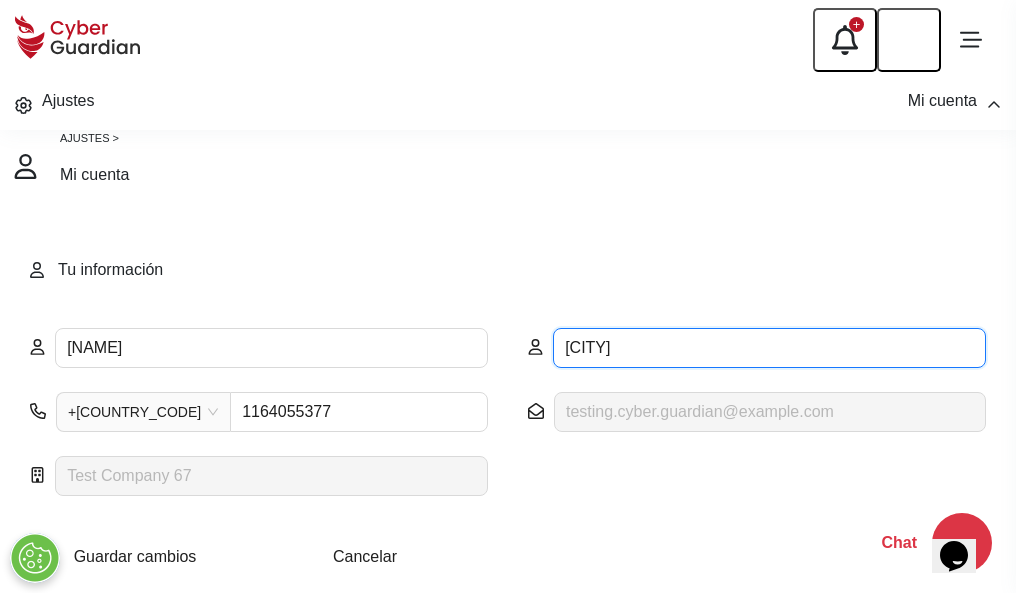 type on "Almansa" 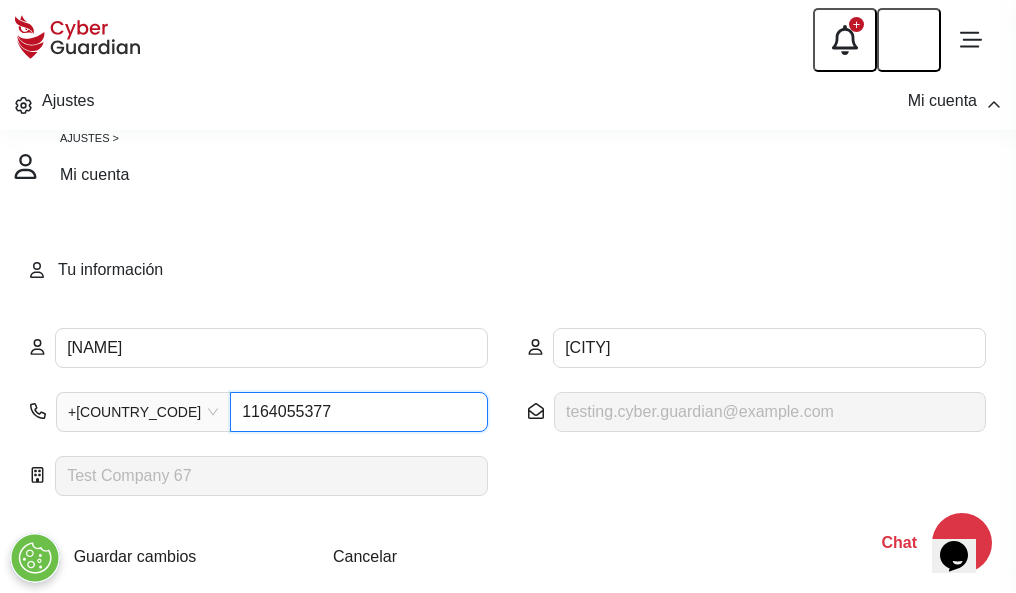 click on "1164055377" at bounding box center (359, 412) 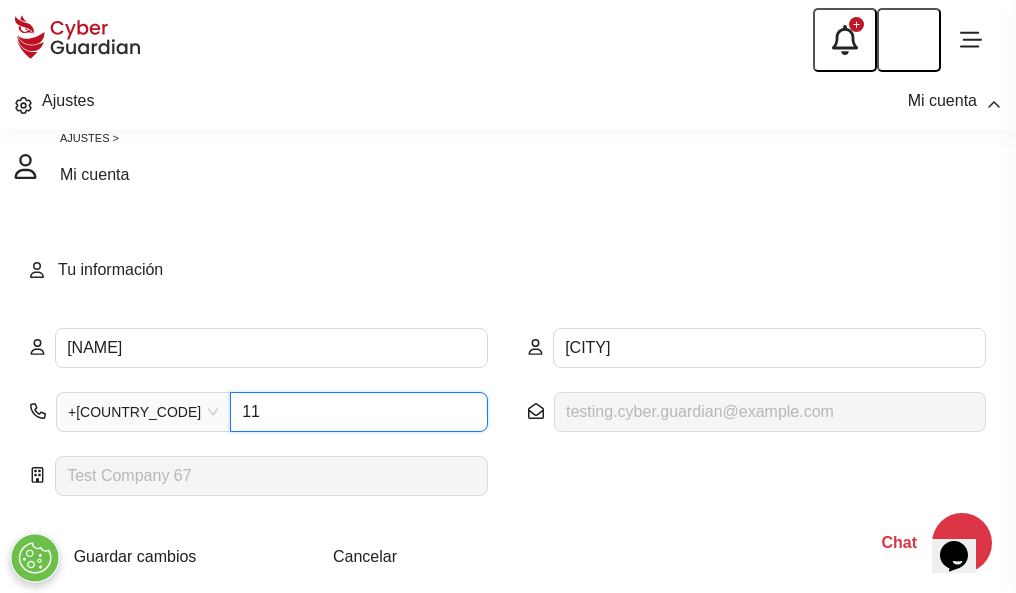 type on "1" 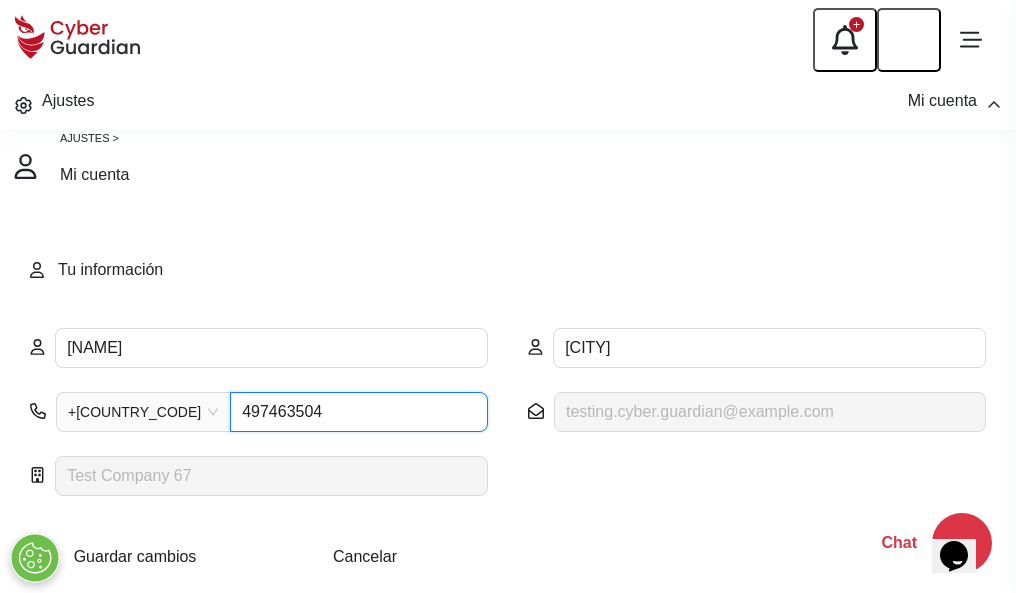 type on "4974635048" 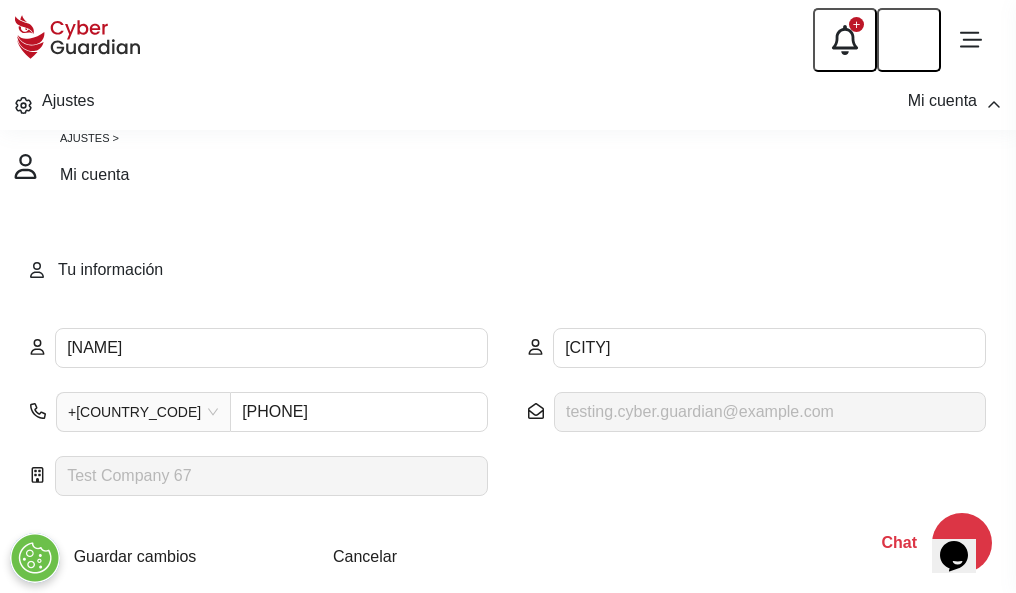 click on "Cancelar" at bounding box center (365, 556) 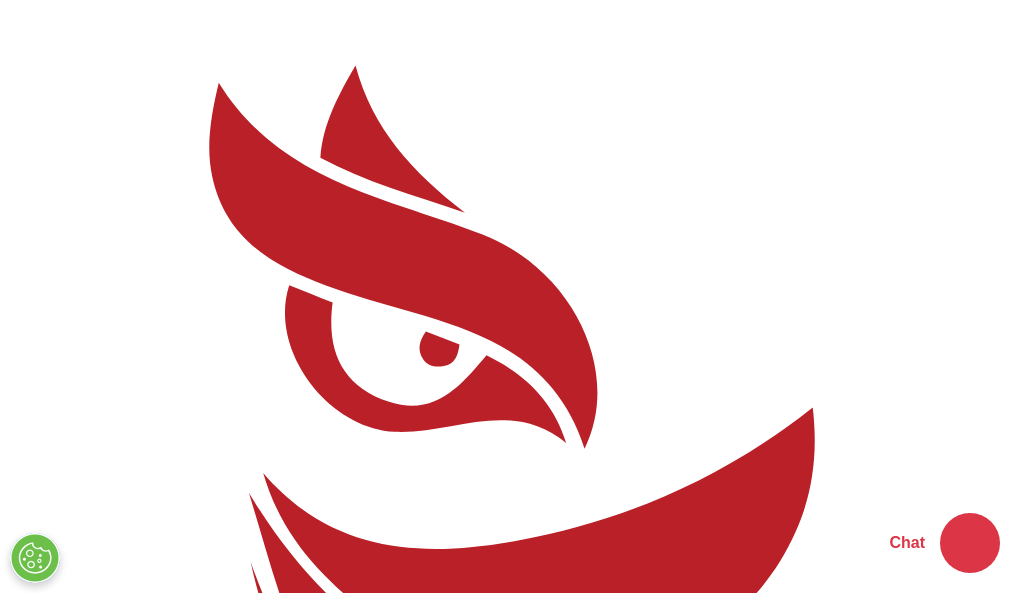 scroll, scrollTop: 0, scrollLeft: 0, axis: both 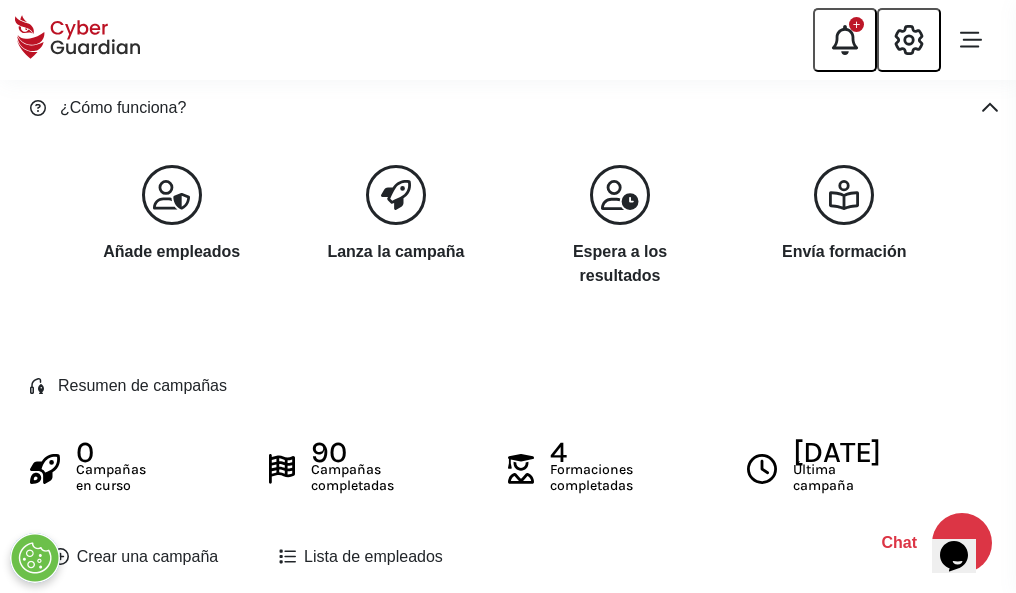 click on "Crear una campaña" at bounding box center [135, 557] 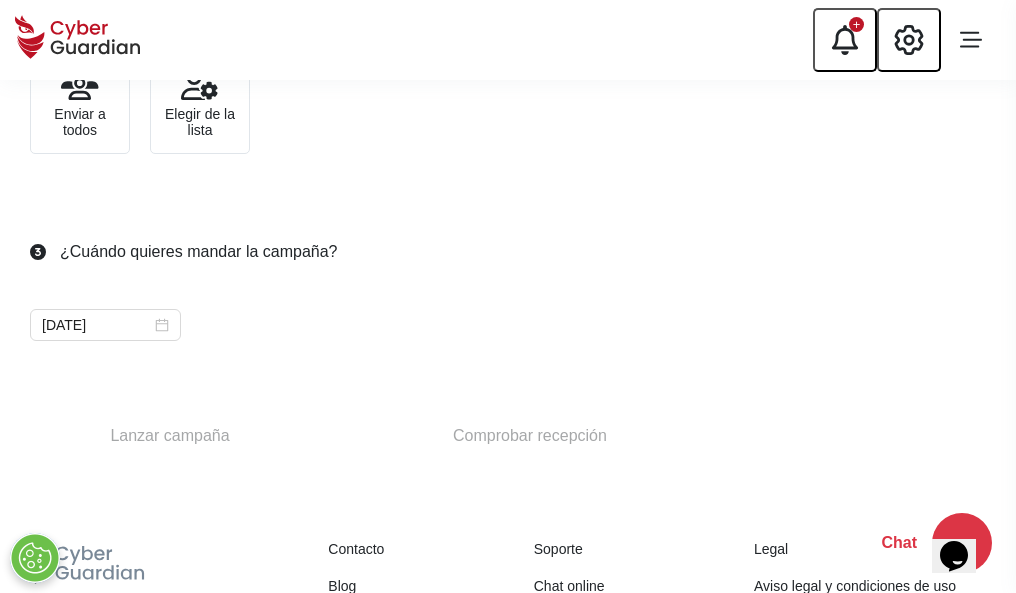 scroll, scrollTop: 732, scrollLeft: 0, axis: vertical 